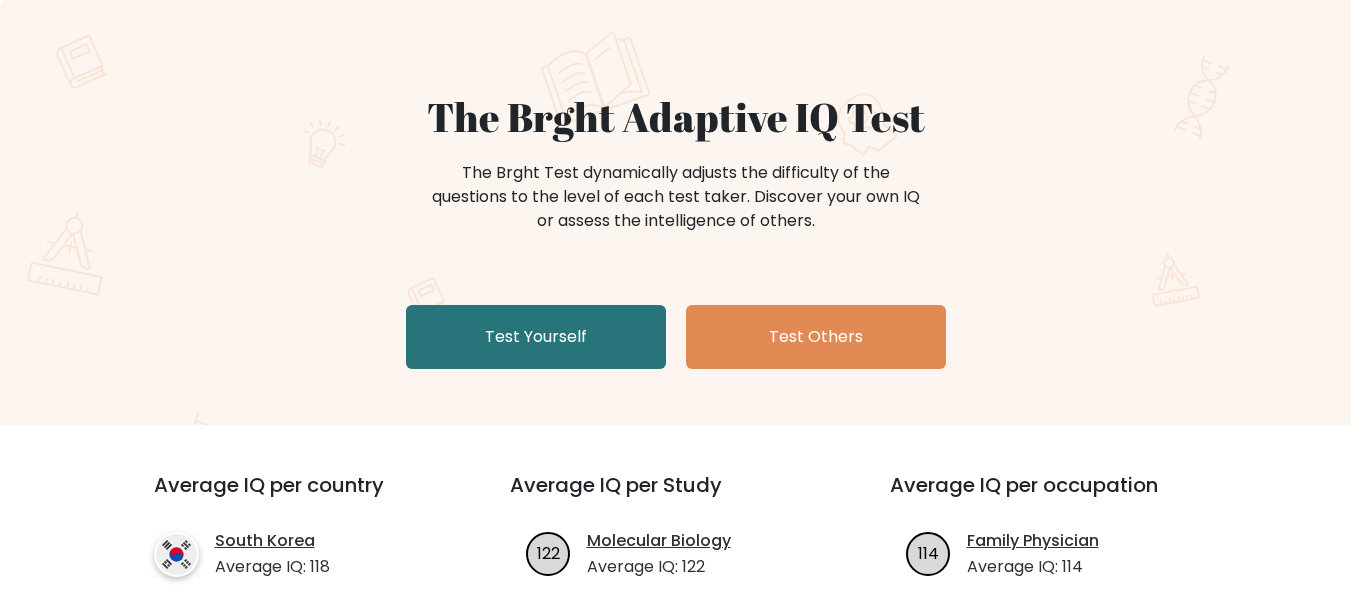 scroll, scrollTop: 247, scrollLeft: 0, axis: vertical 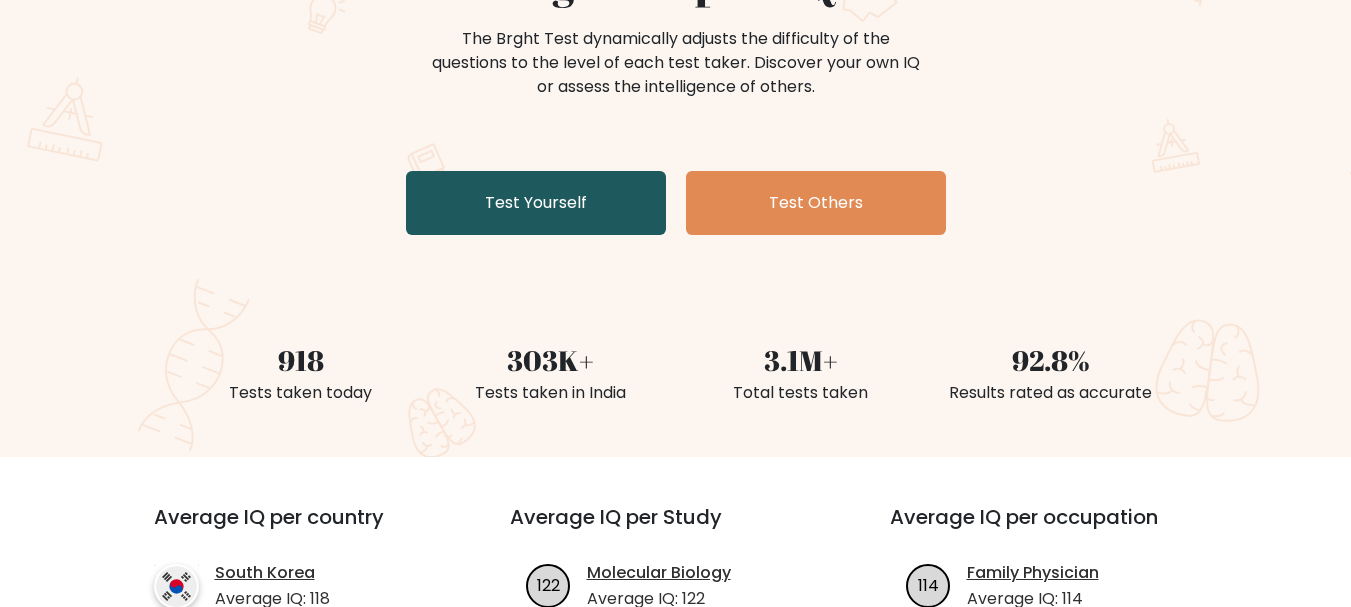 click on "Test Yourself" at bounding box center [536, 203] 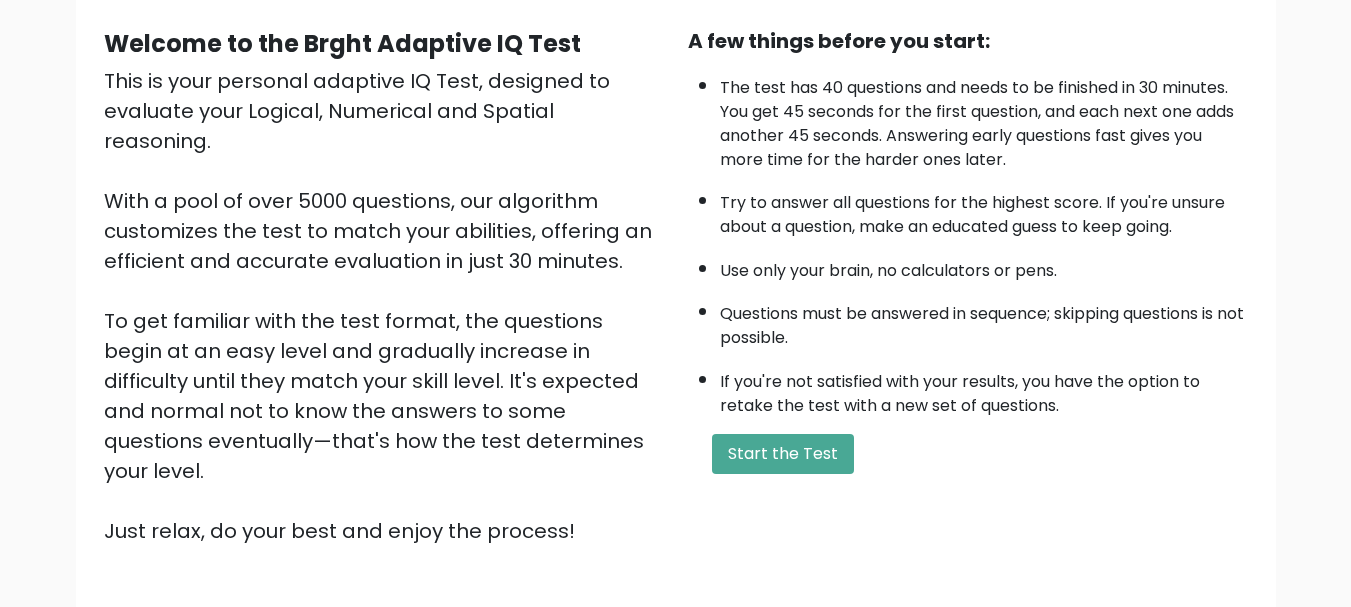scroll, scrollTop: 187, scrollLeft: 0, axis: vertical 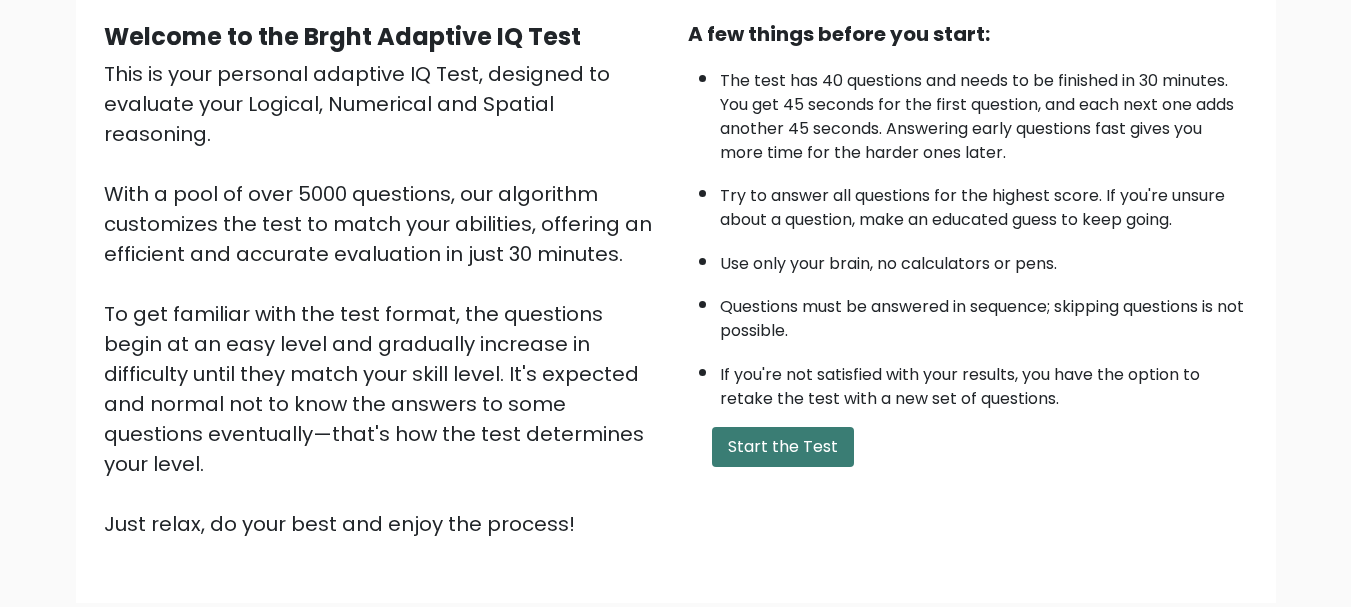 click on "Start the Test" at bounding box center (783, 447) 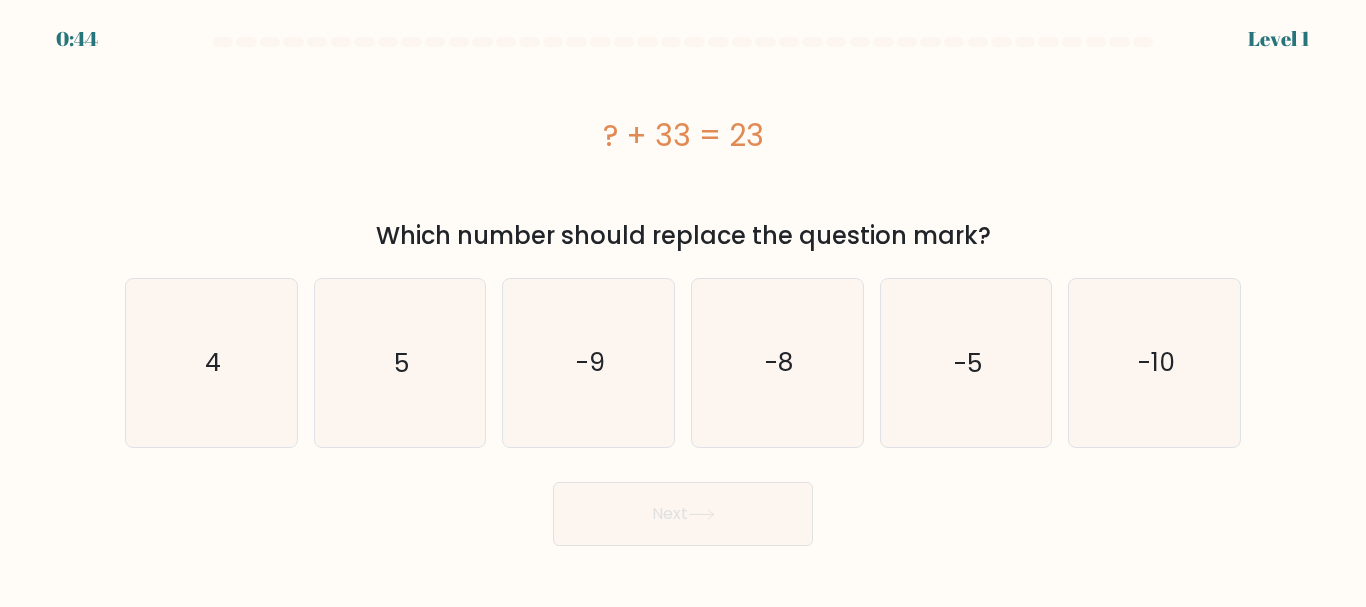 scroll, scrollTop: 0, scrollLeft: 0, axis: both 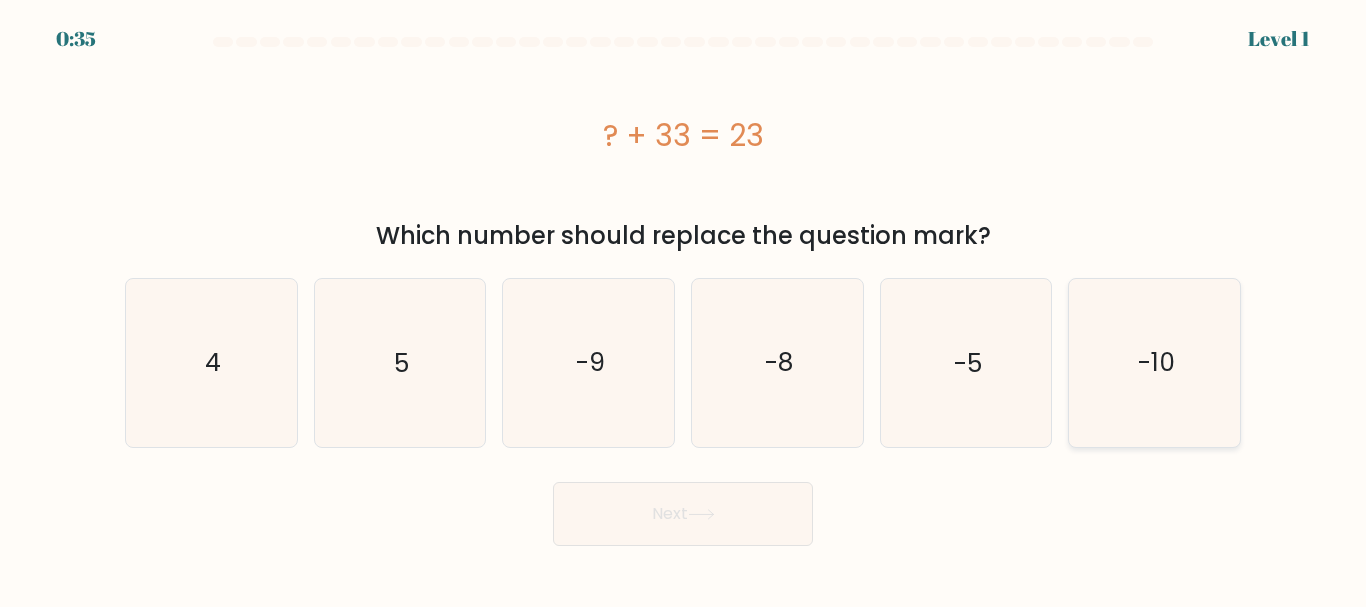 click on "-10" 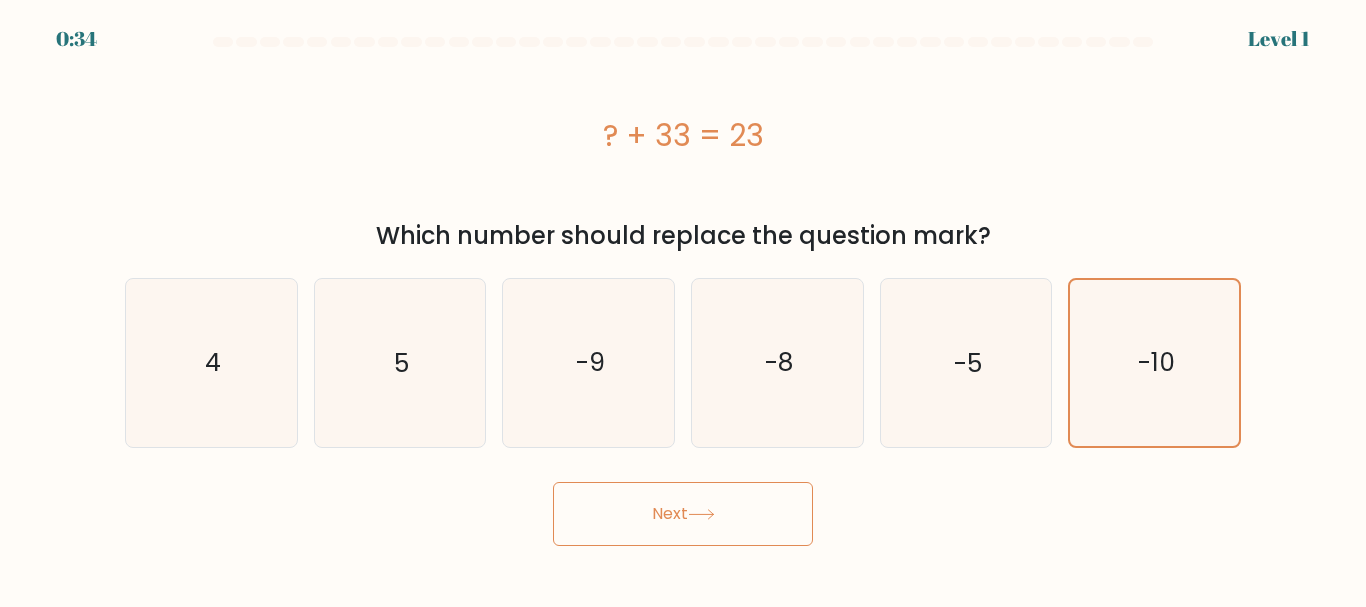 click on "Next" at bounding box center (683, 514) 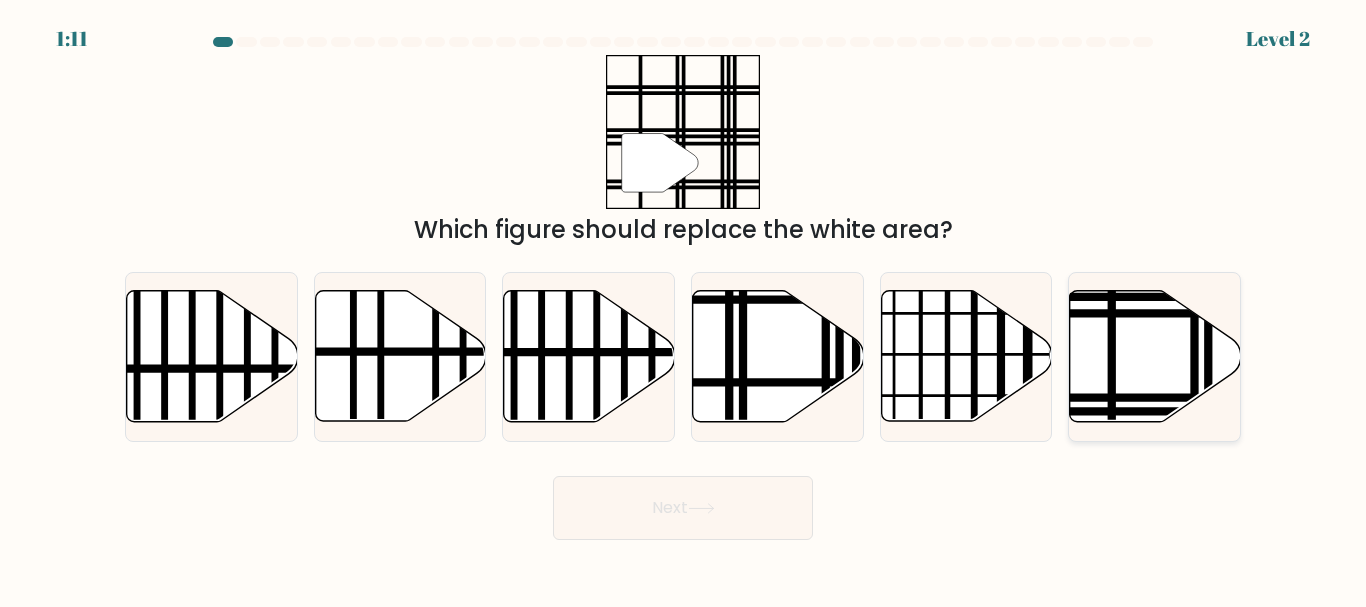 click 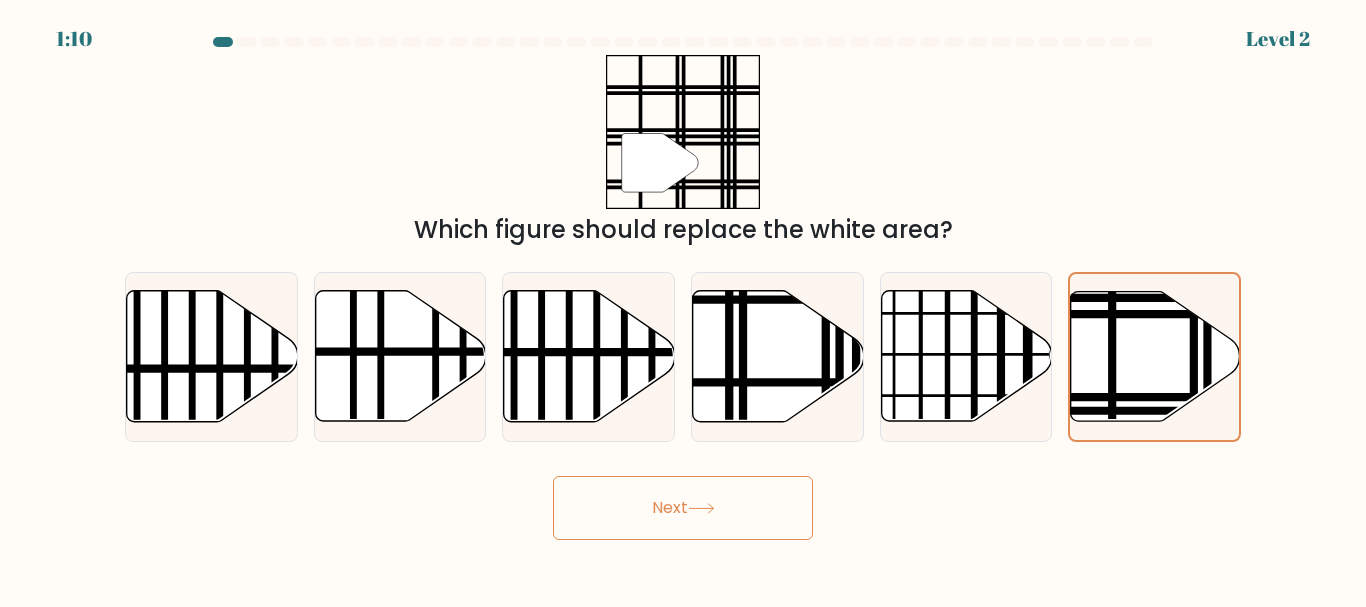 click on "f." at bounding box center [1154, 356] 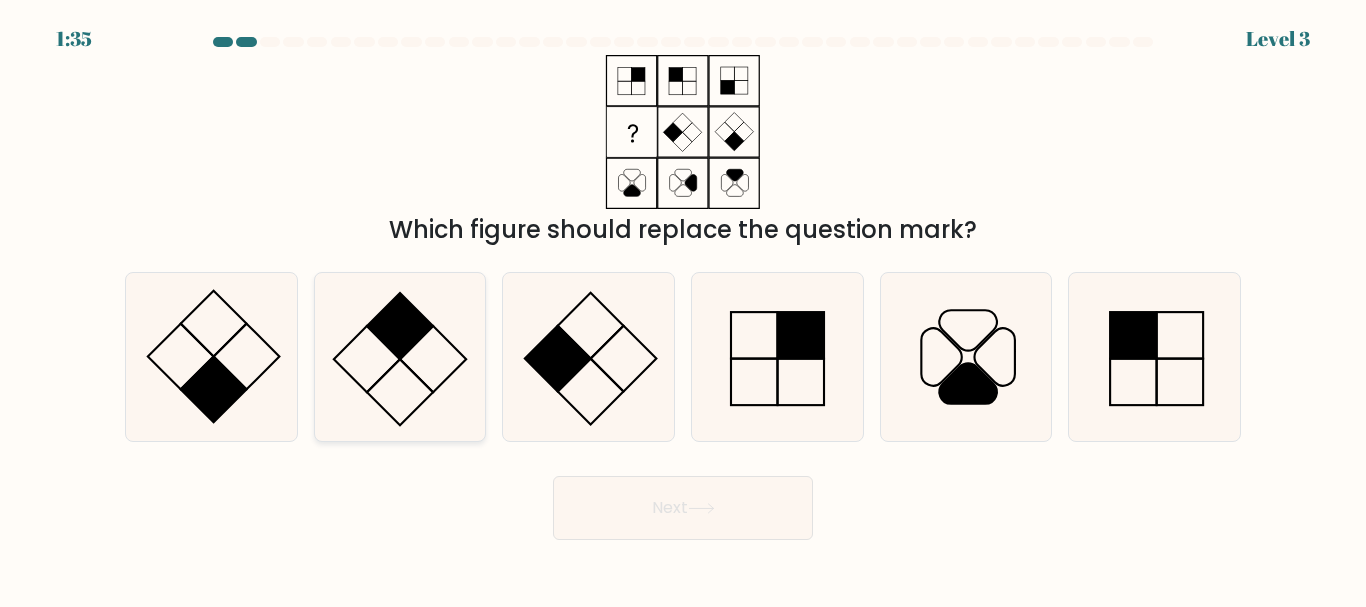 click 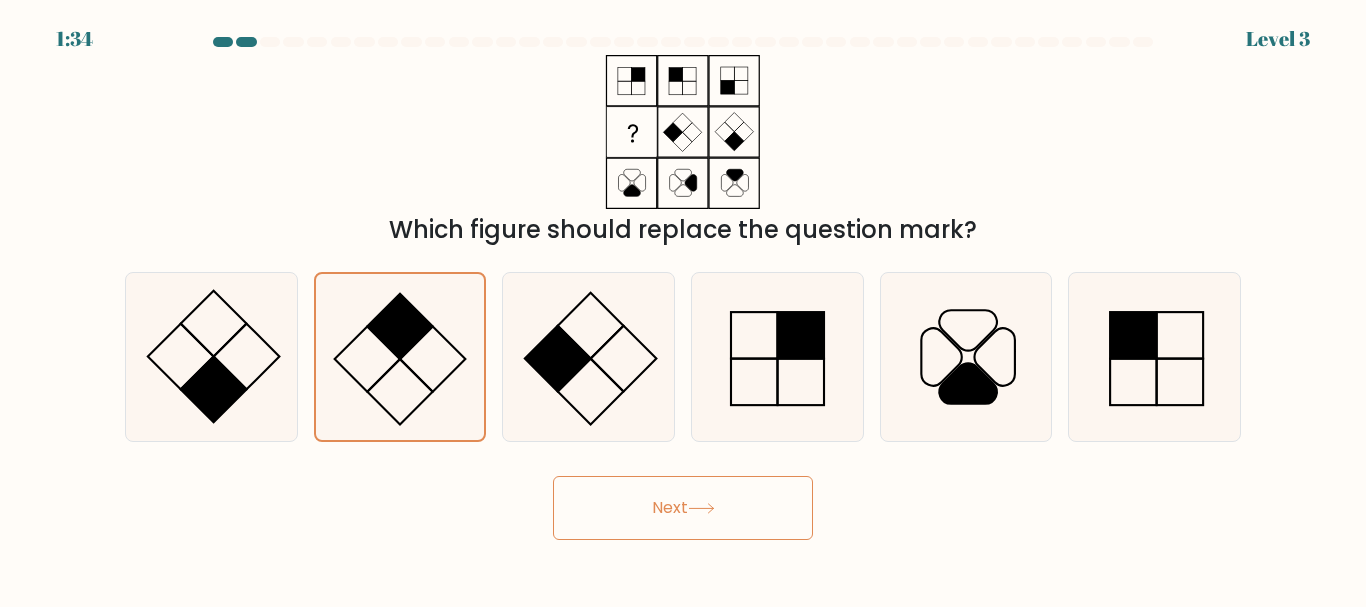 click on "Next" at bounding box center (683, 508) 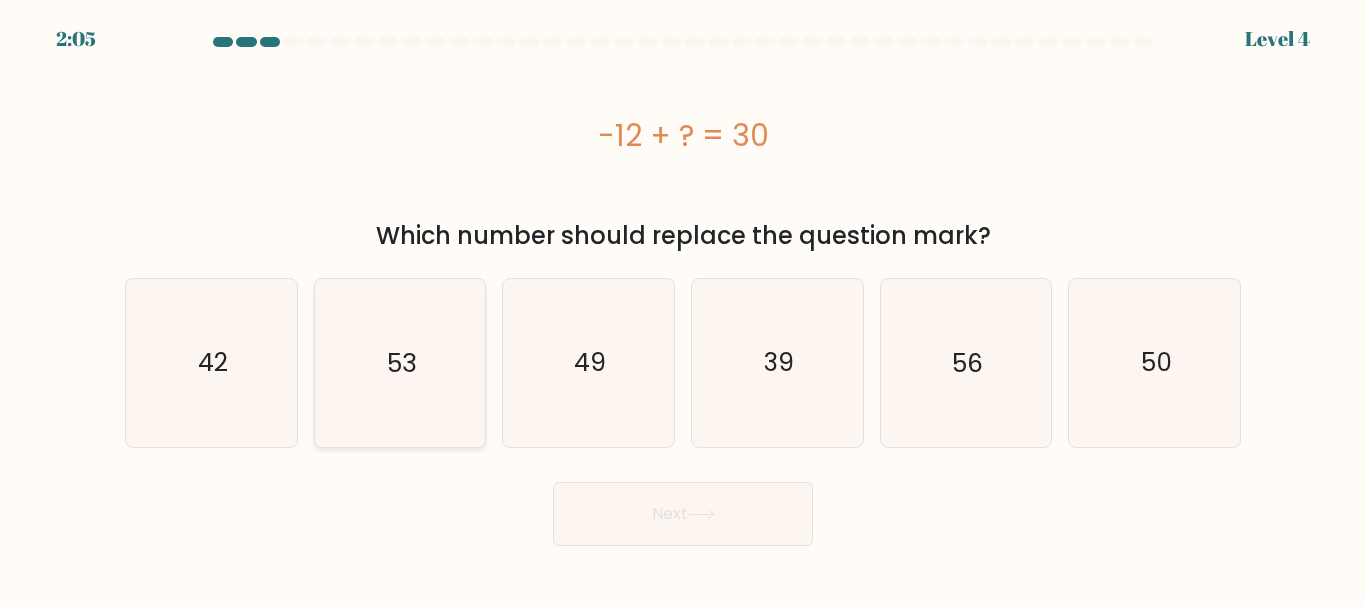 click on "53" 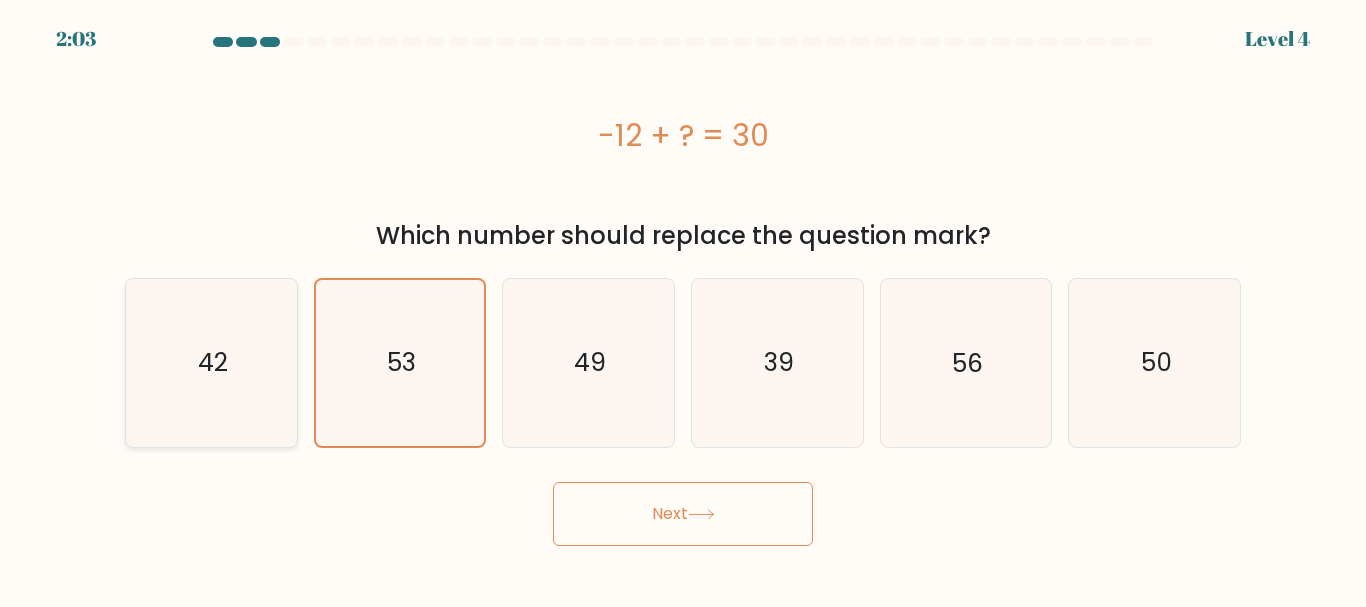 click on "42" 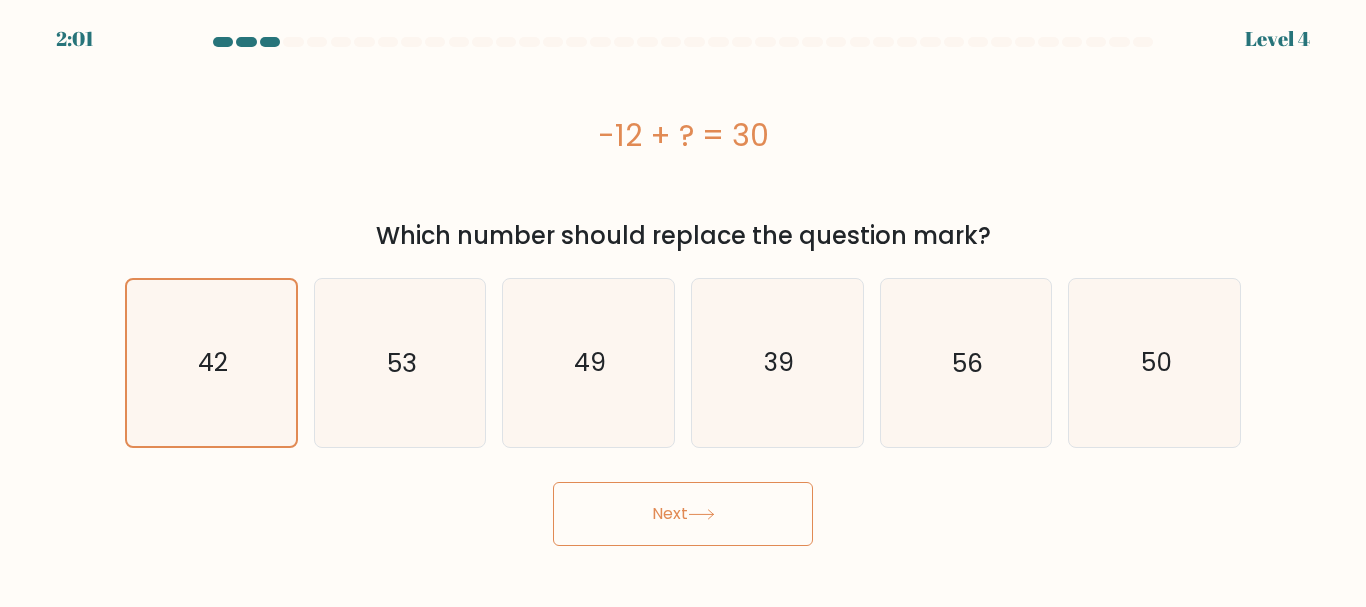 click on "Next" at bounding box center (683, 514) 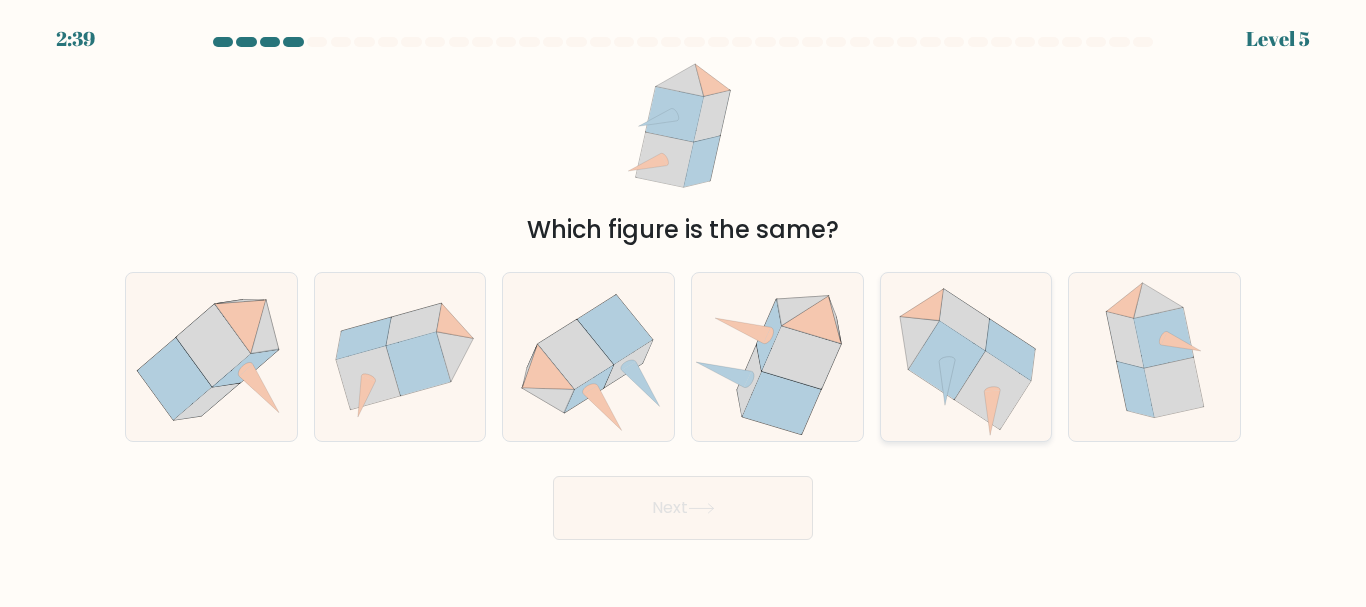 click 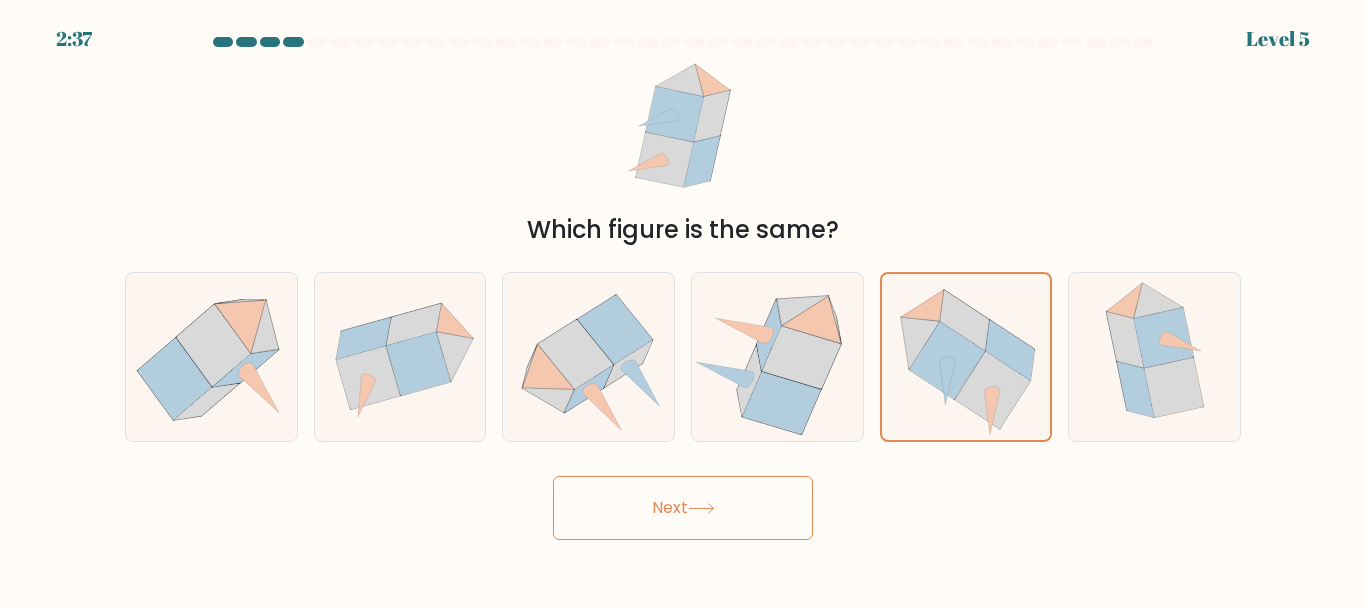 click on "2:37
Level 5" at bounding box center (683, 303) 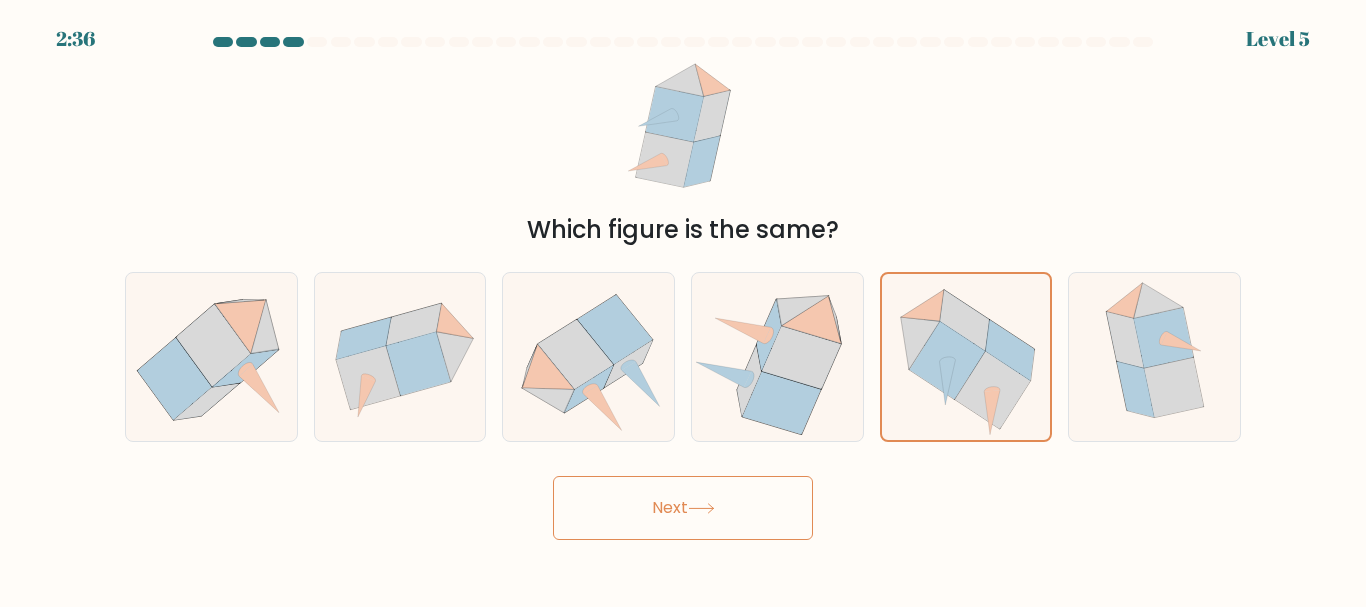 click on "Next" at bounding box center [683, 508] 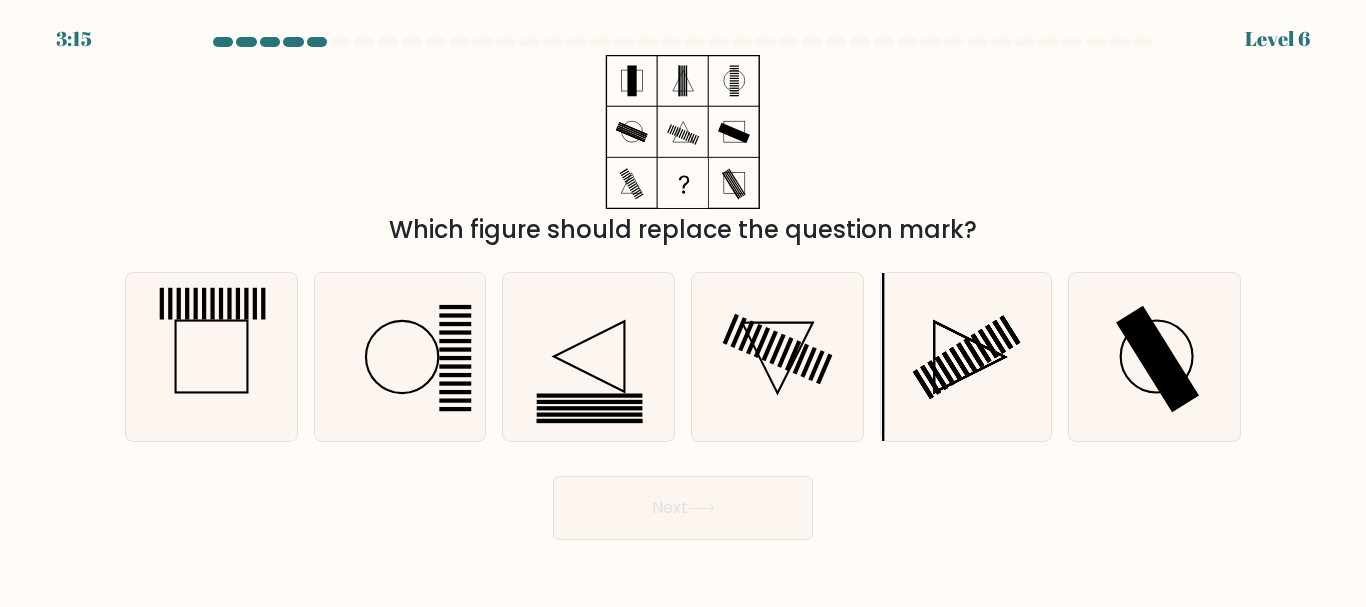 click on "Next" at bounding box center (683, 508) 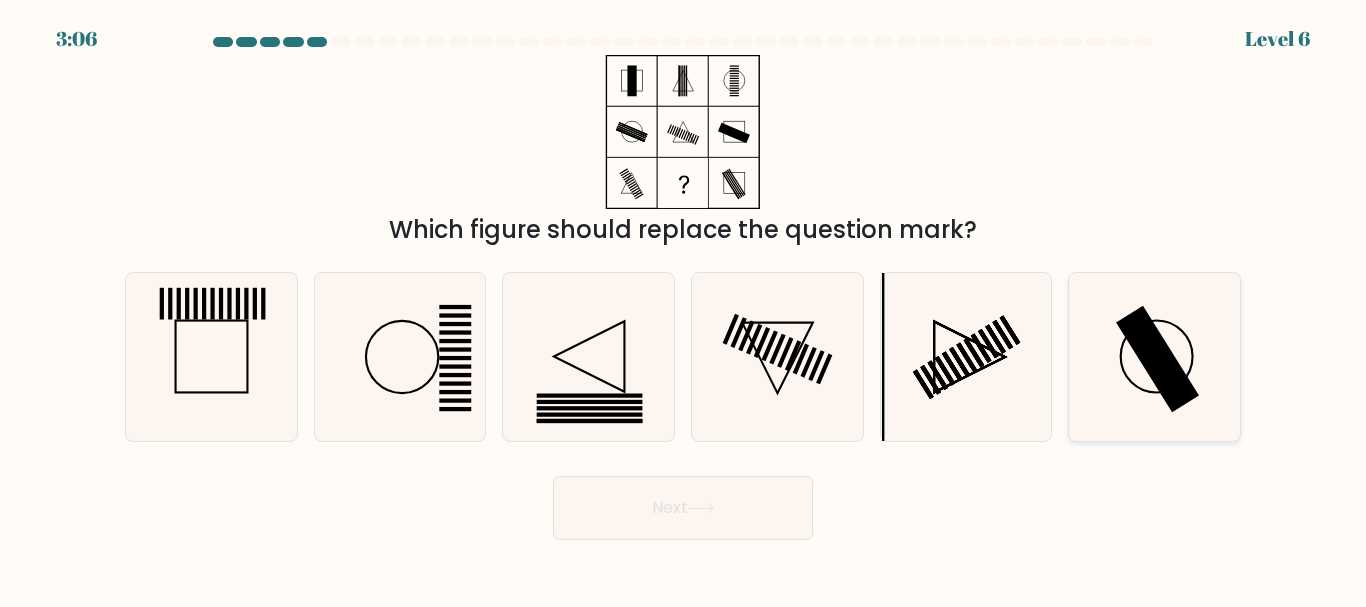 click 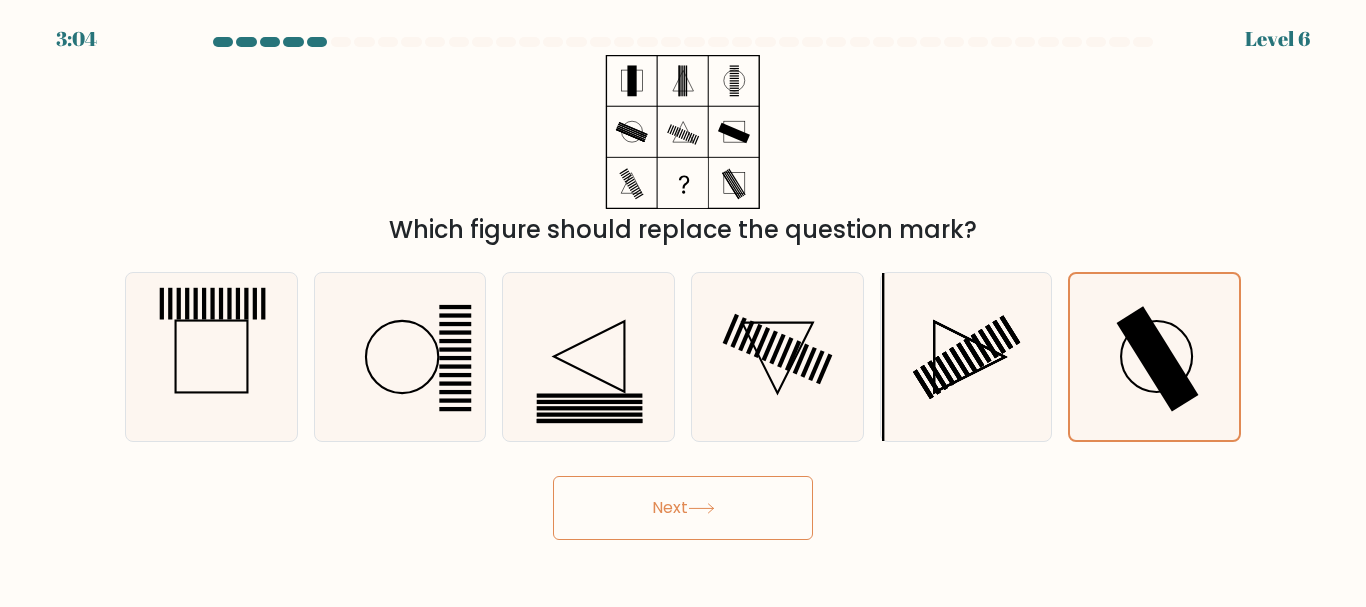 click on "Next" at bounding box center [683, 508] 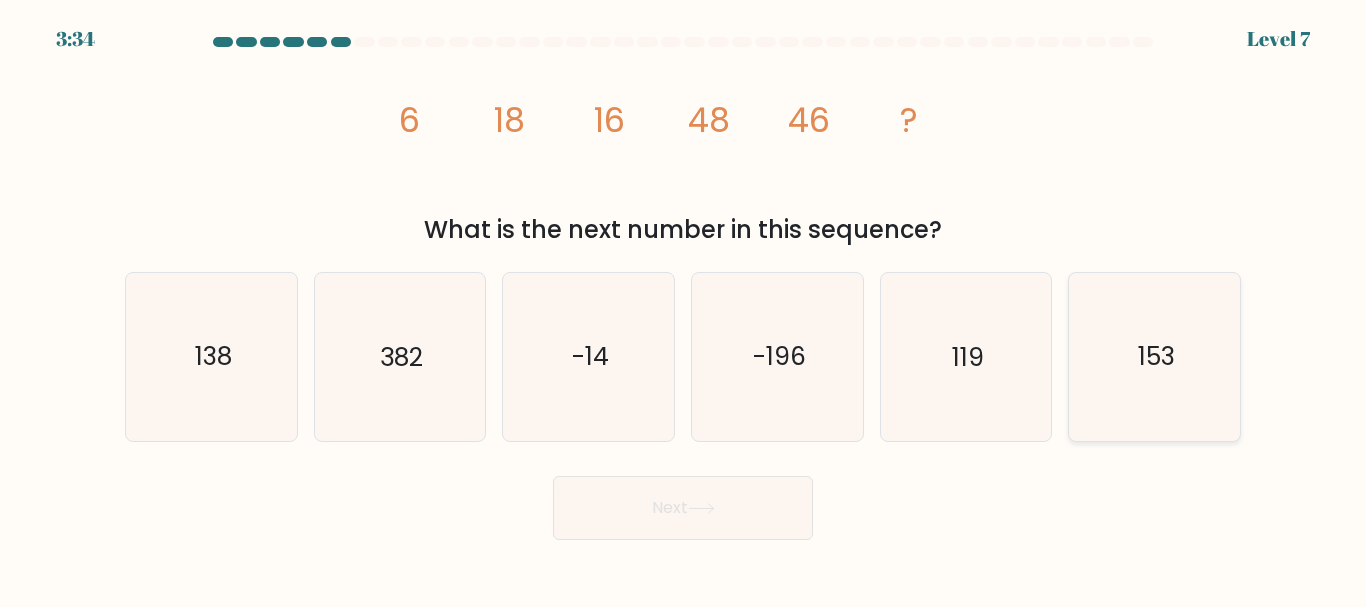 click on "153" 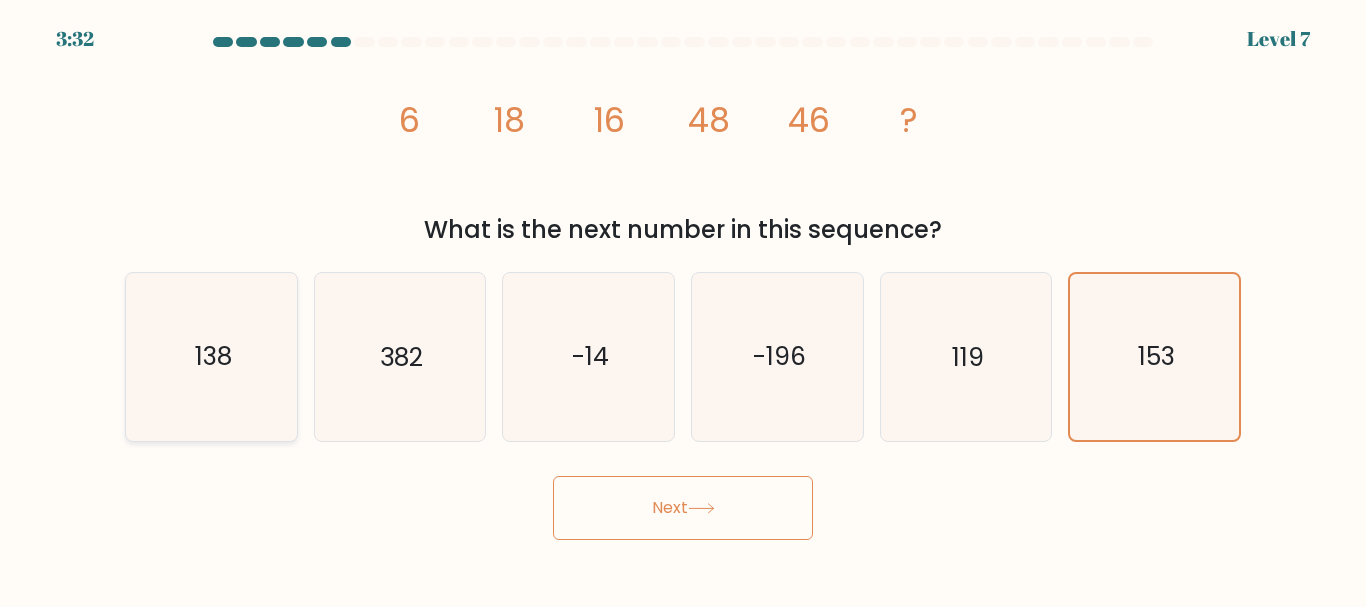 click on "138" 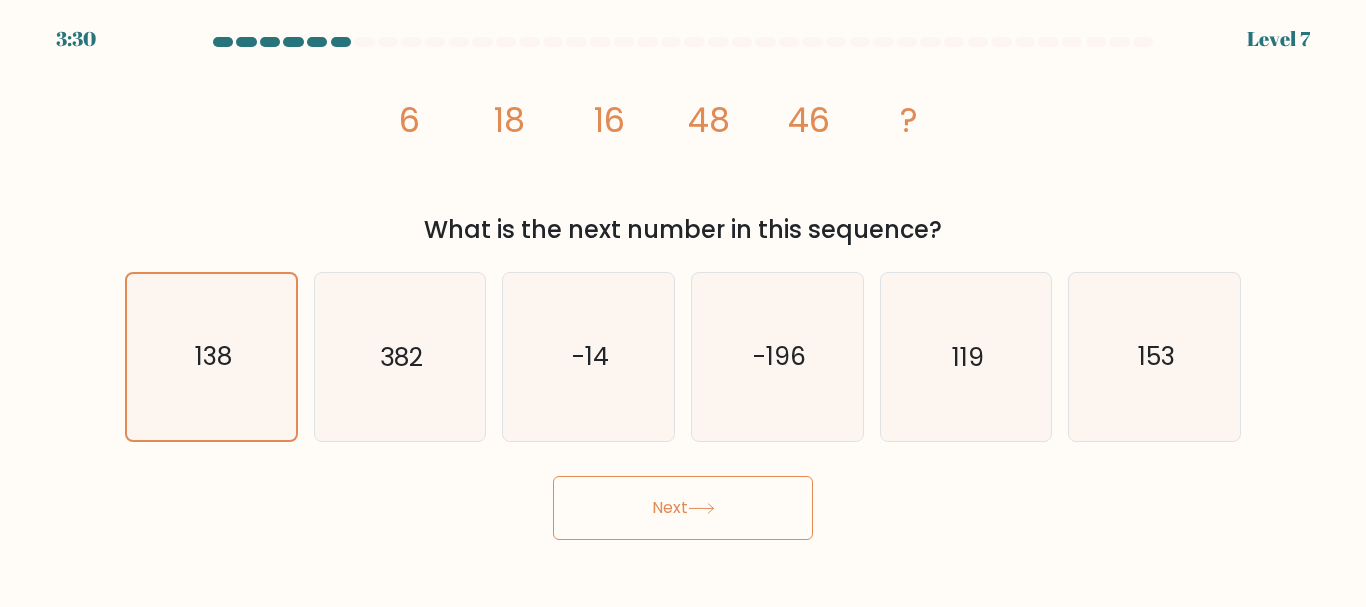click on "Next" at bounding box center (683, 508) 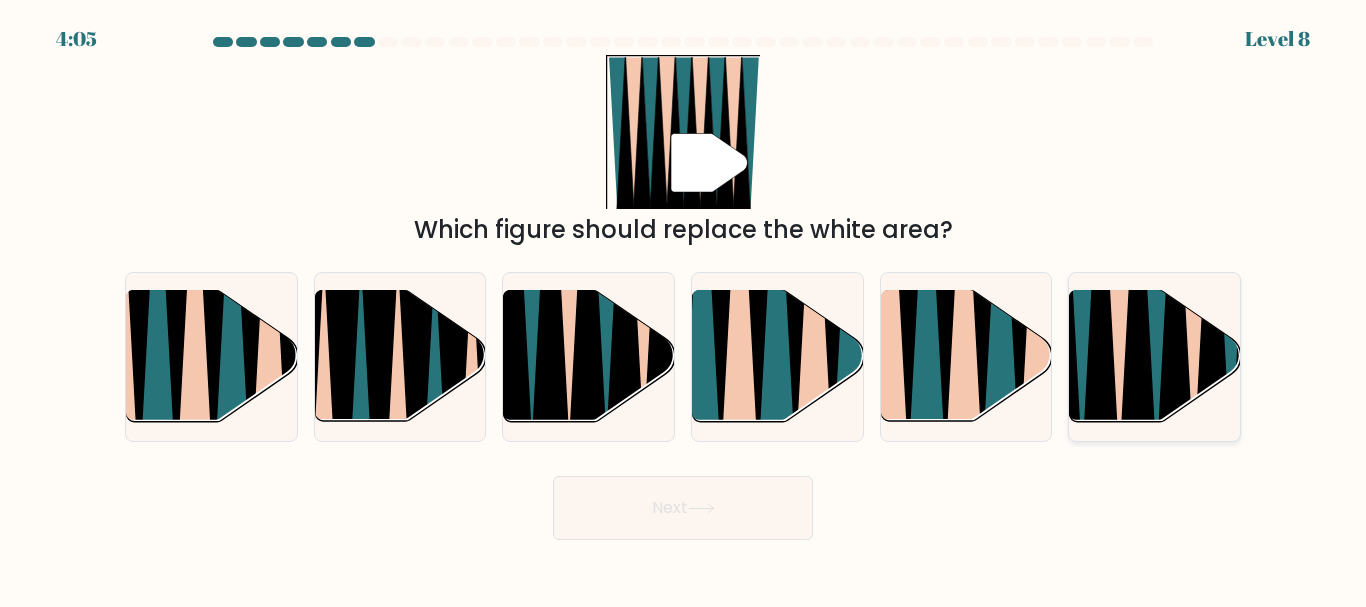 click 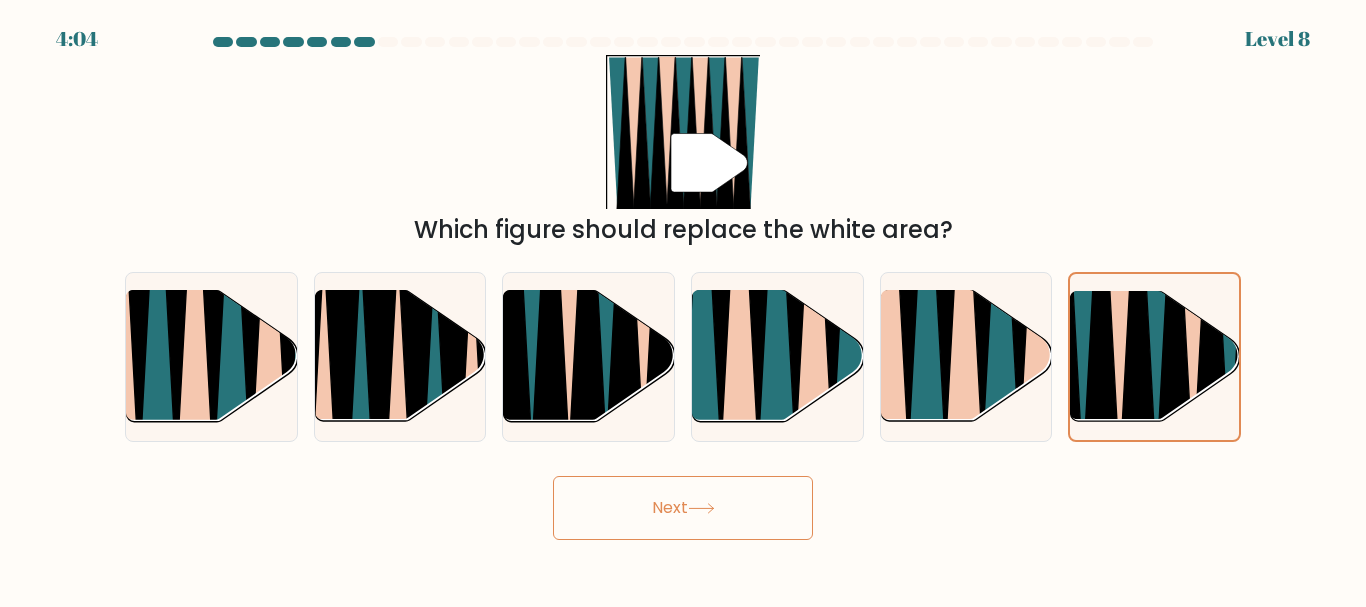click on "Next" at bounding box center [683, 508] 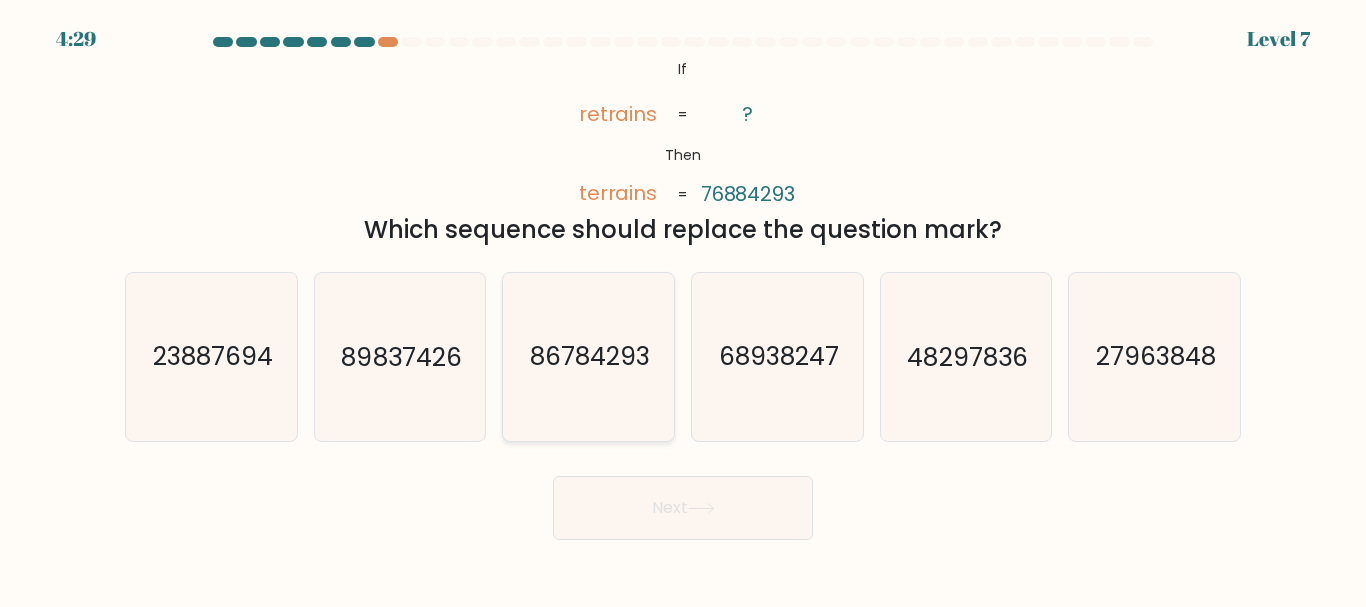 click on "86784293" 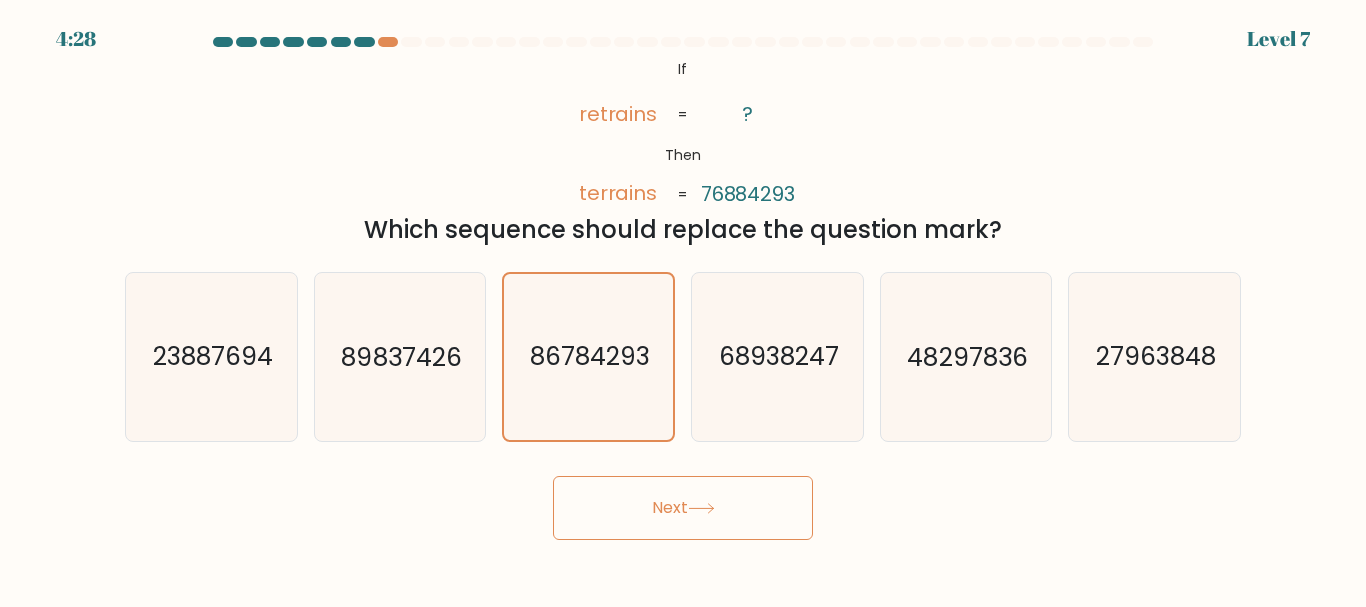 click on "Next" at bounding box center [683, 508] 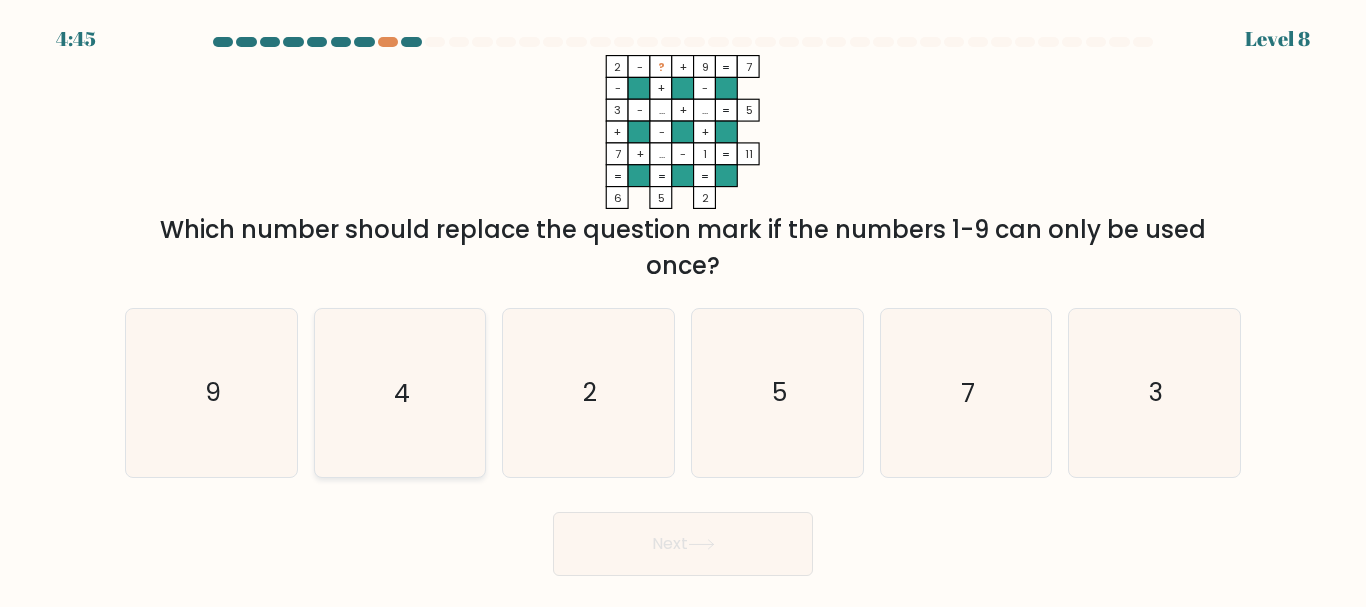 click on "4" 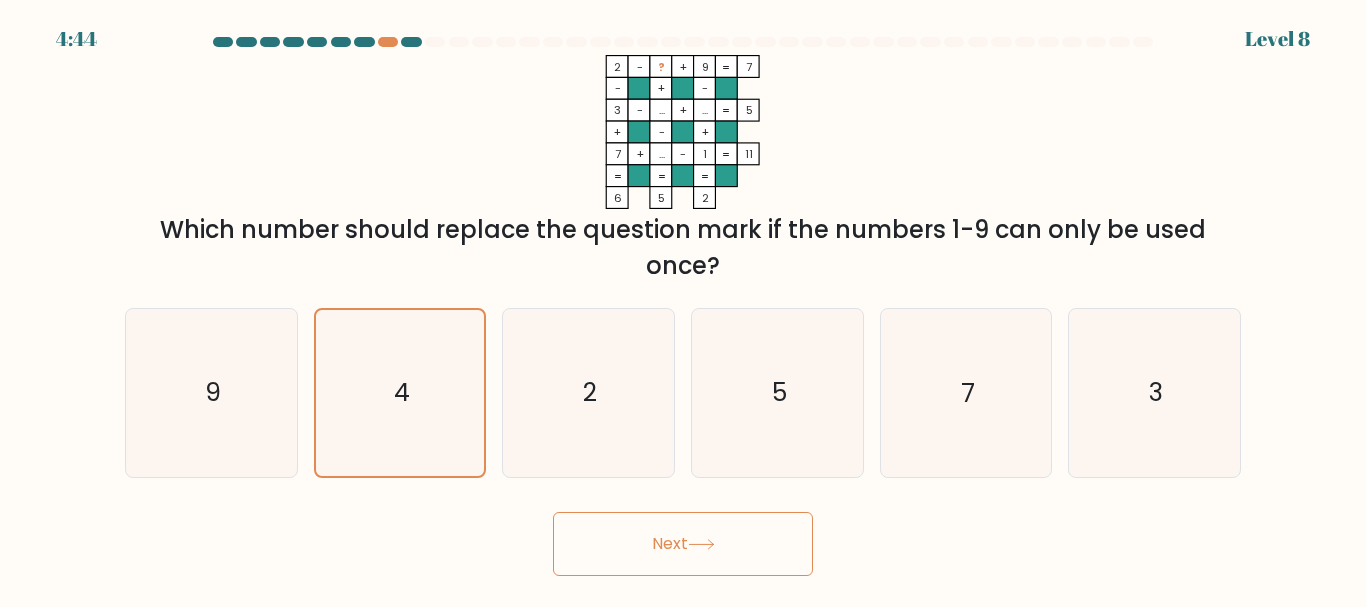 click on "Next" at bounding box center [683, 544] 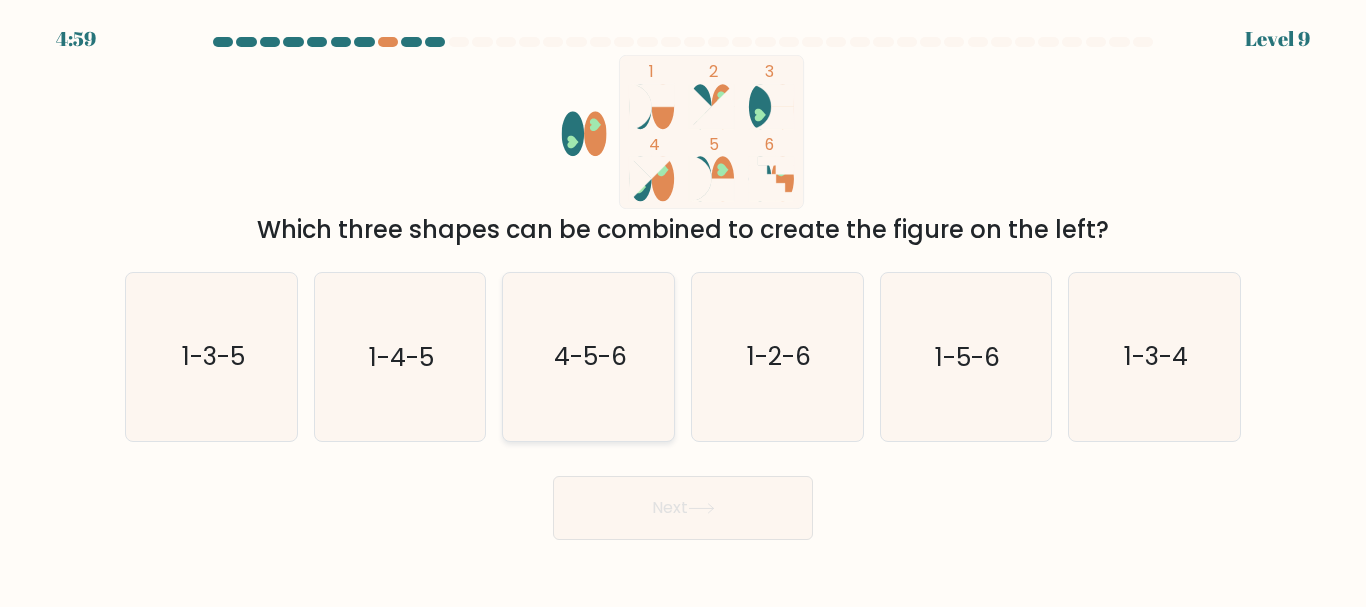 click on "4-5-6" 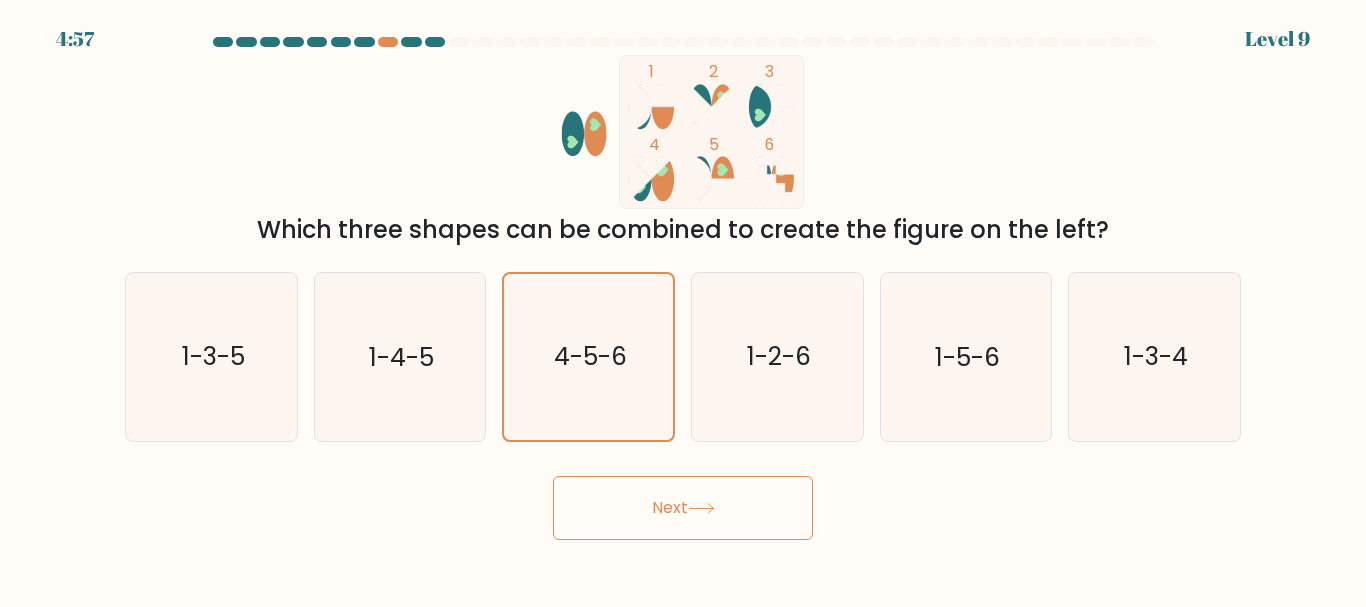click on "Next" at bounding box center (683, 508) 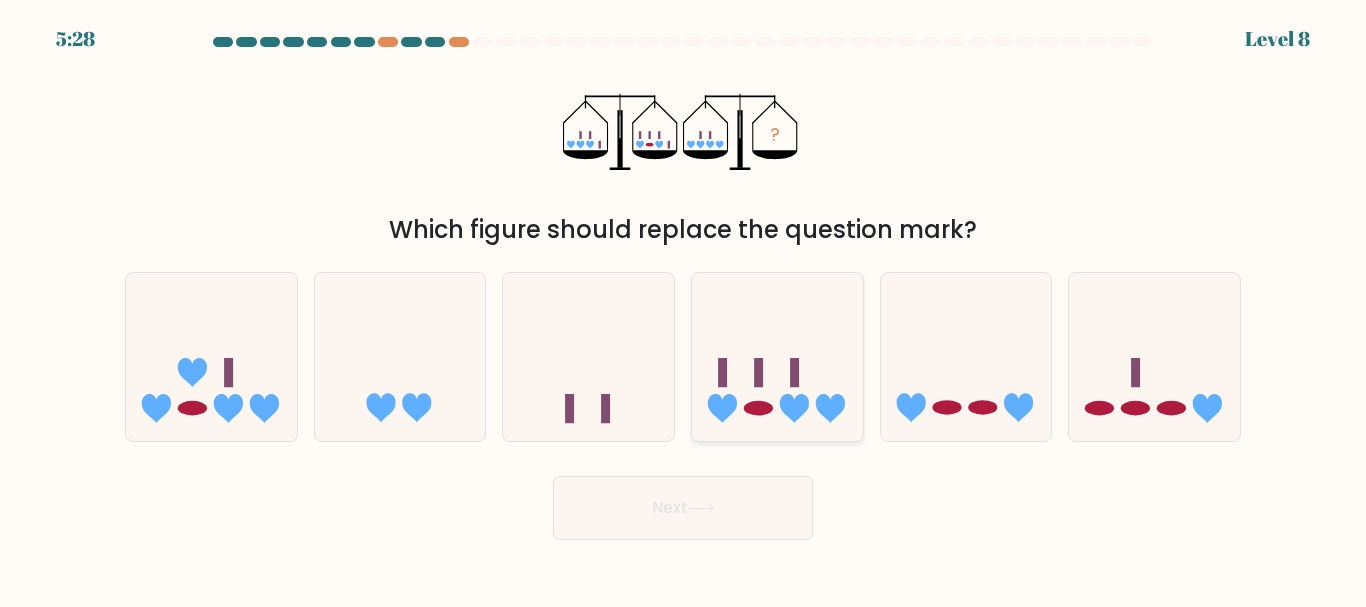 click 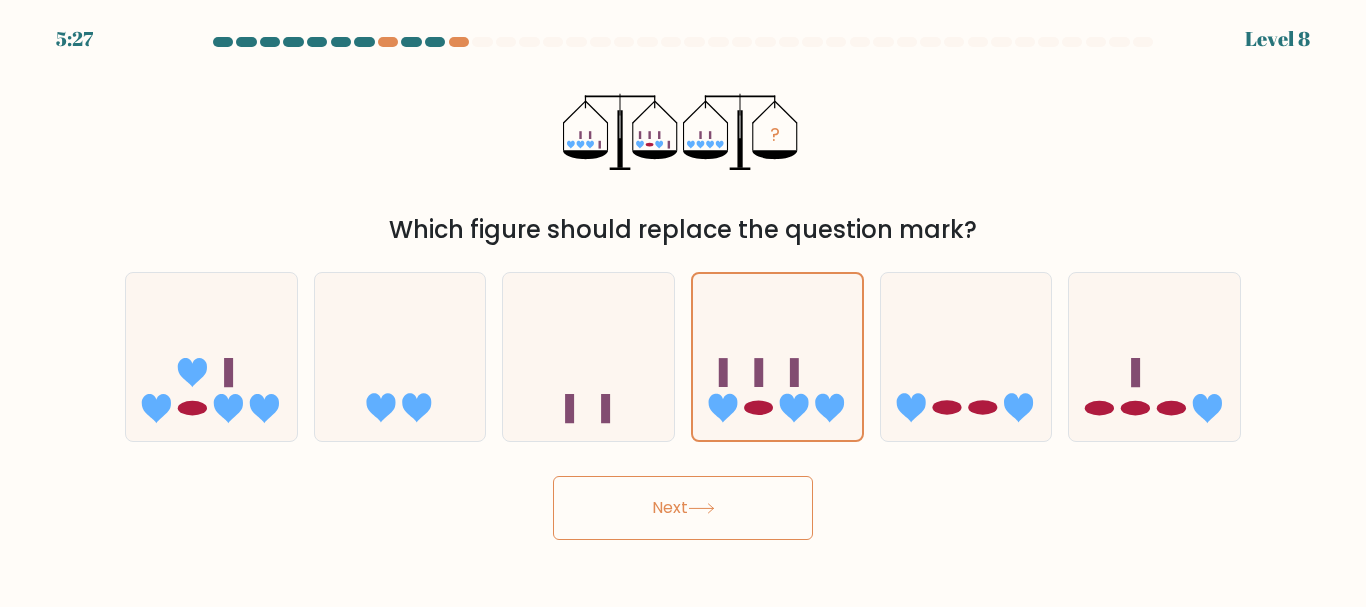 click on "Next" at bounding box center (683, 508) 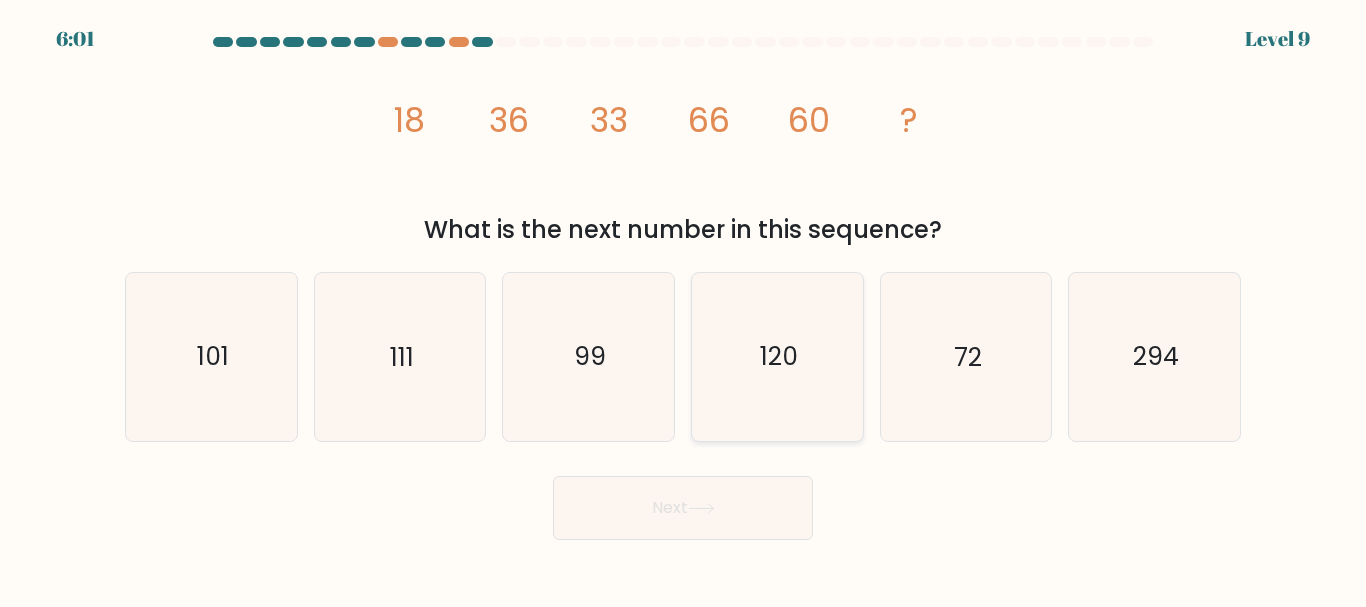 click on "120" 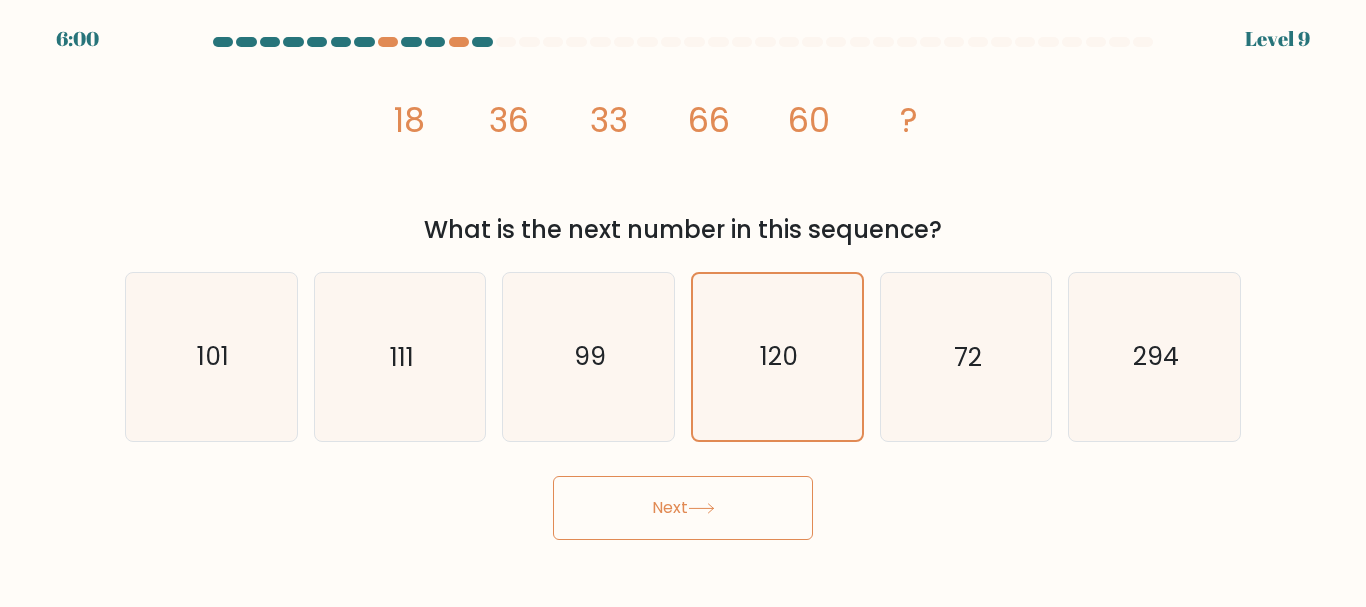 click on "Next" at bounding box center [683, 508] 